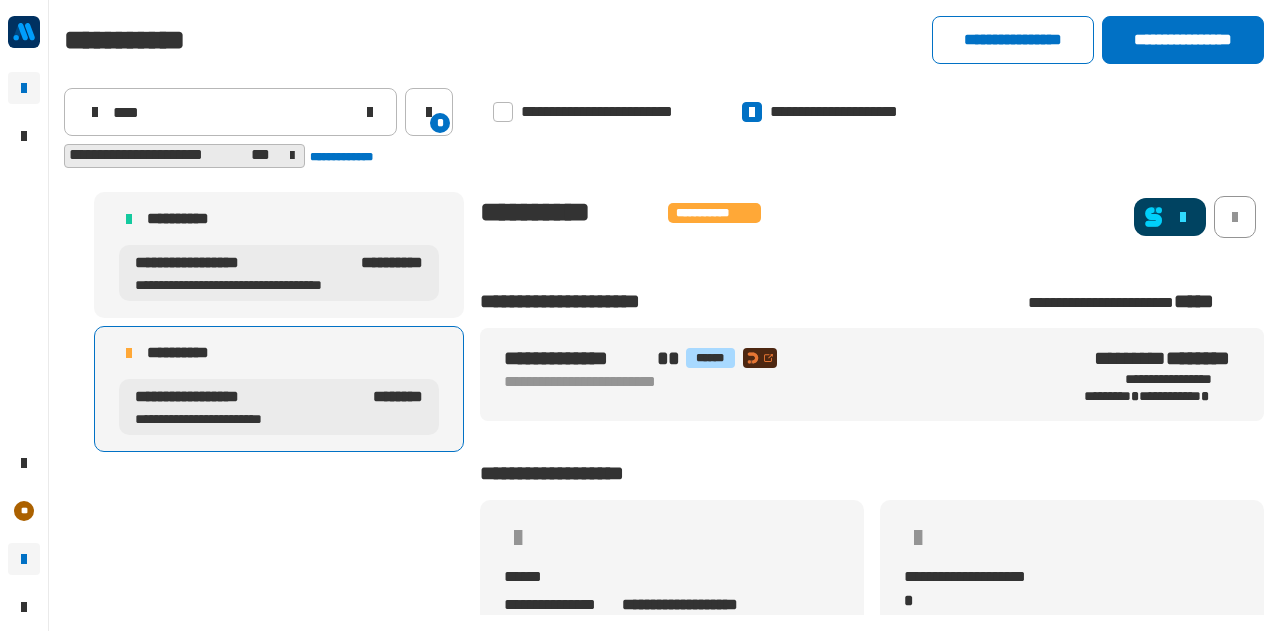 scroll, scrollTop: 0, scrollLeft: 0, axis: both 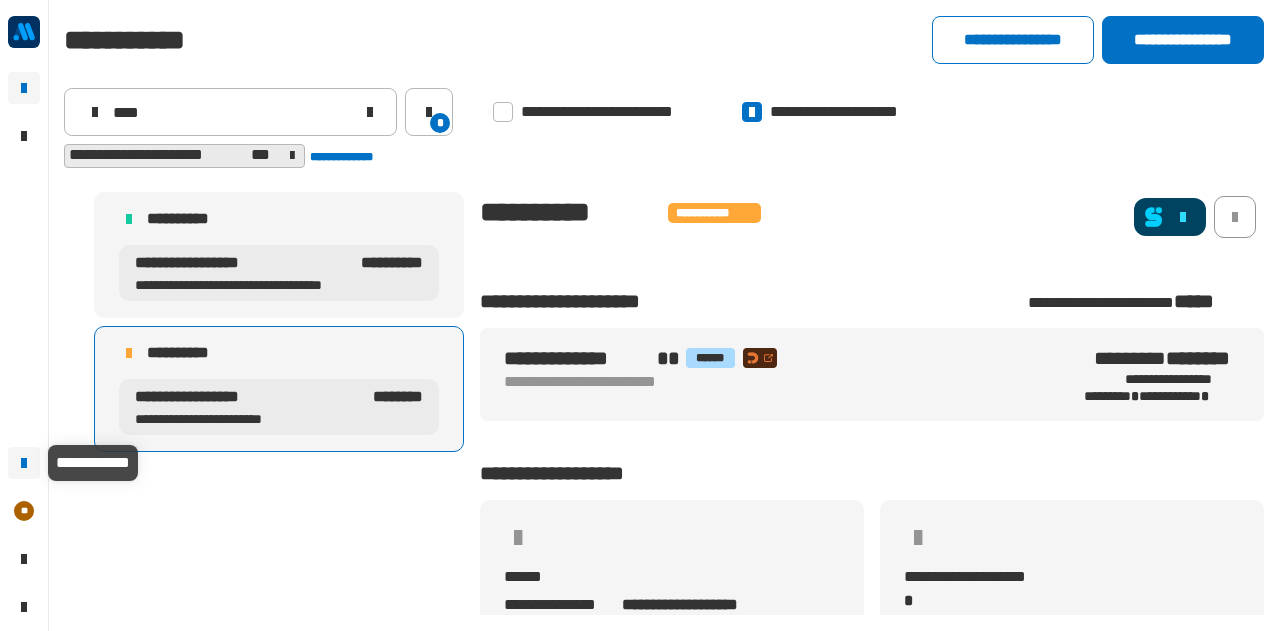 click 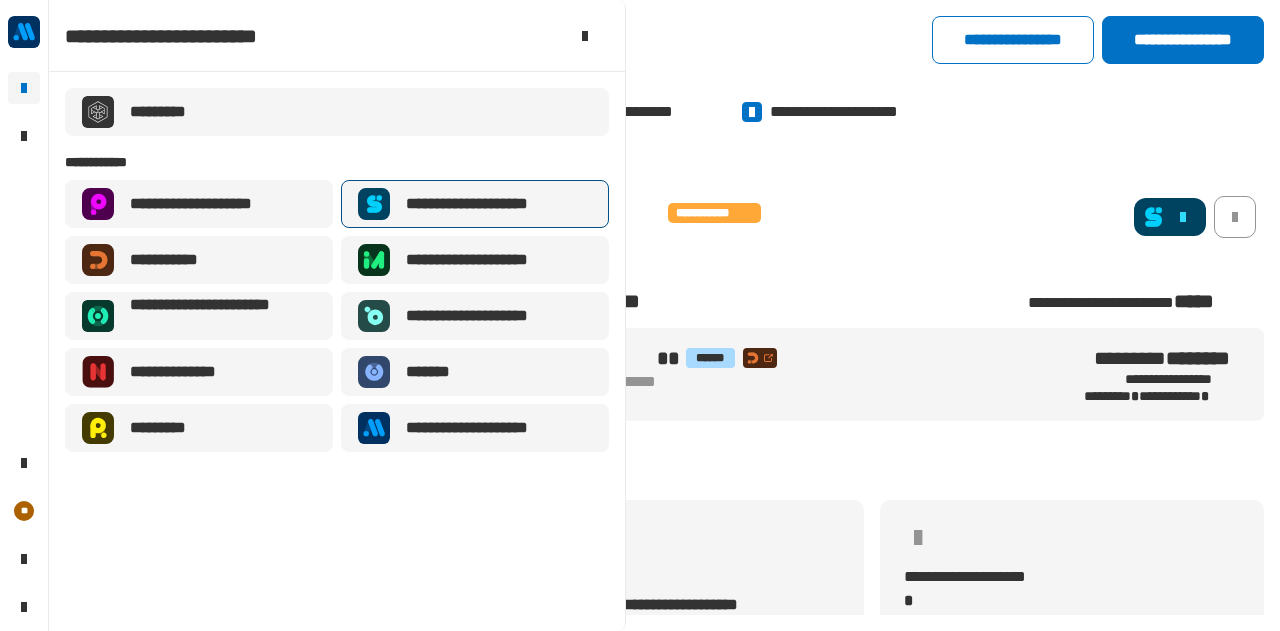 click on "**********" at bounding box center (483, 204) 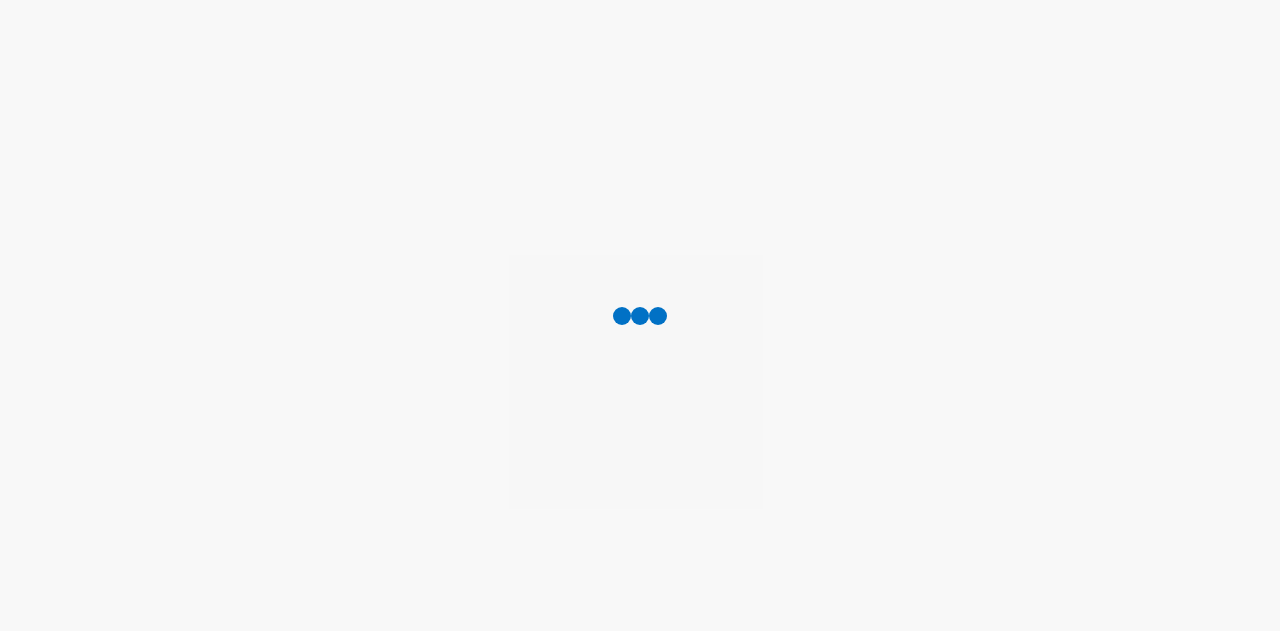 scroll, scrollTop: 0, scrollLeft: 0, axis: both 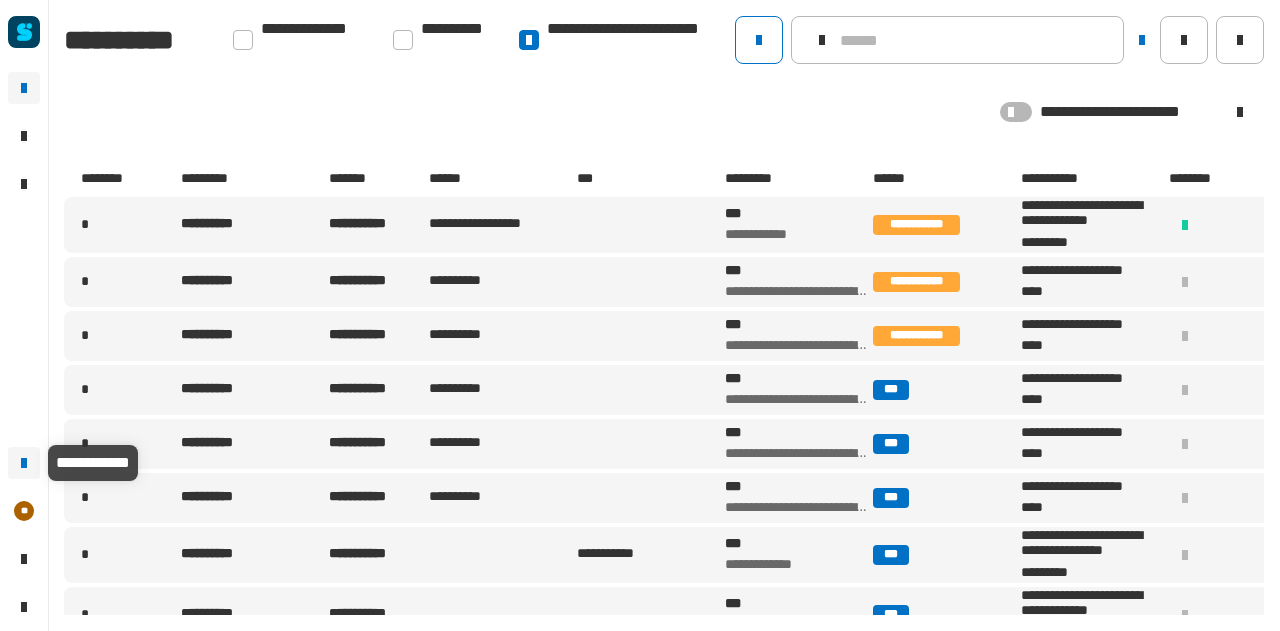click 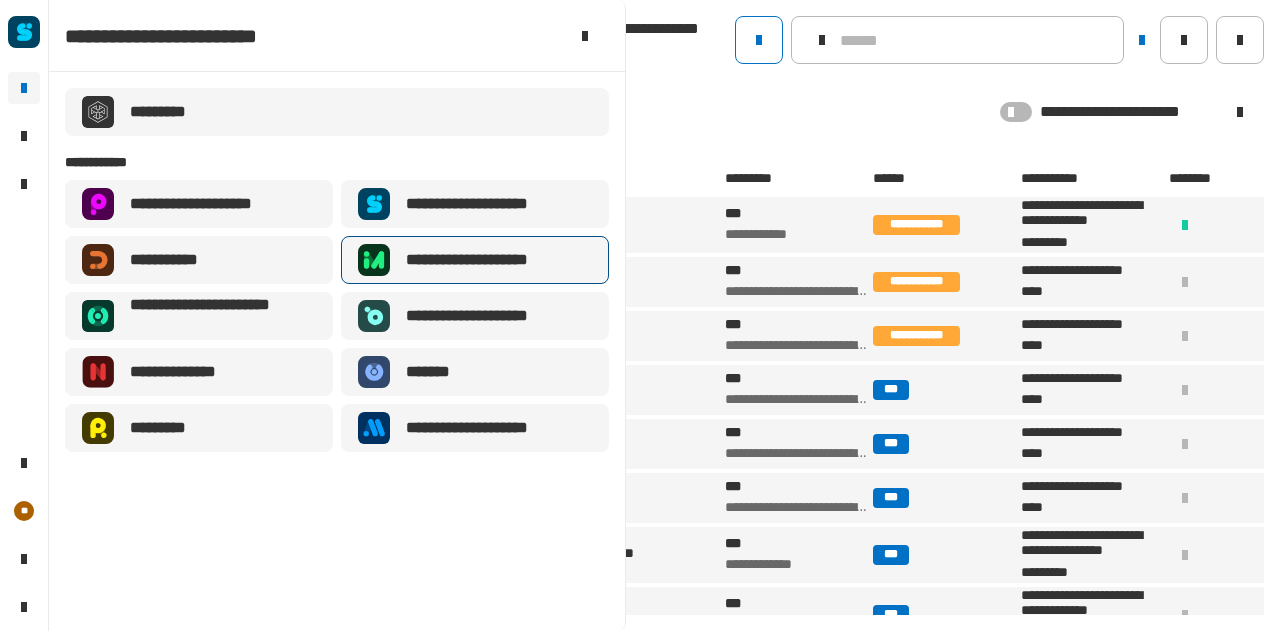 click on "**********" at bounding box center [475, 260] 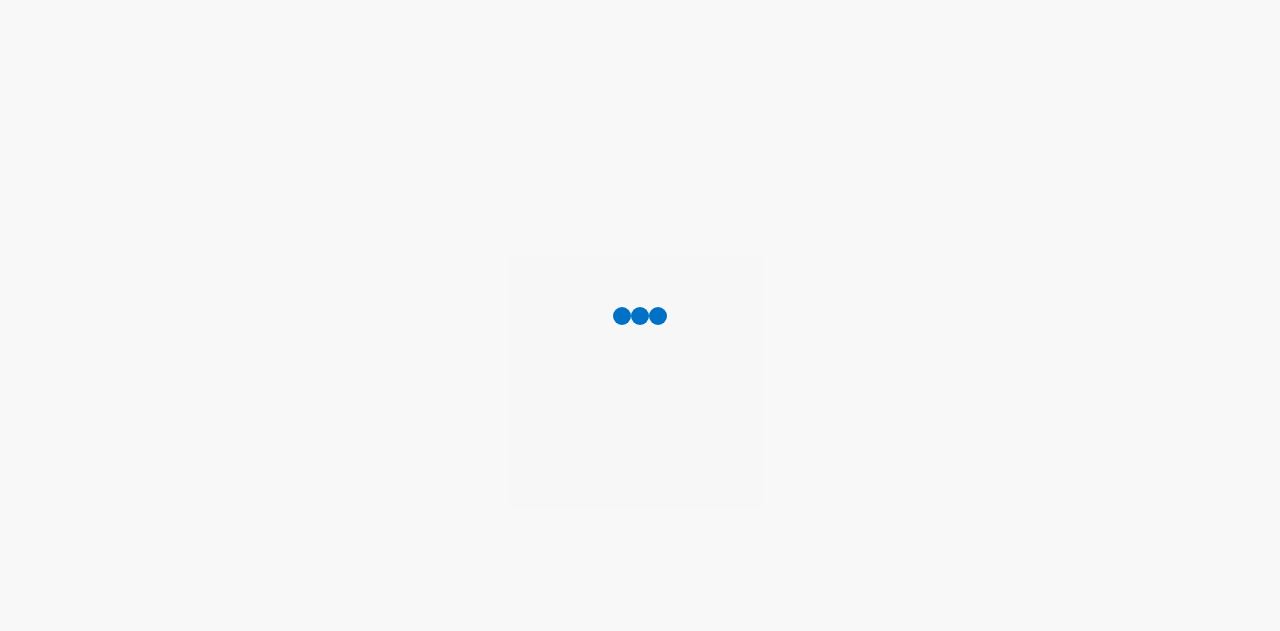 scroll, scrollTop: 0, scrollLeft: 0, axis: both 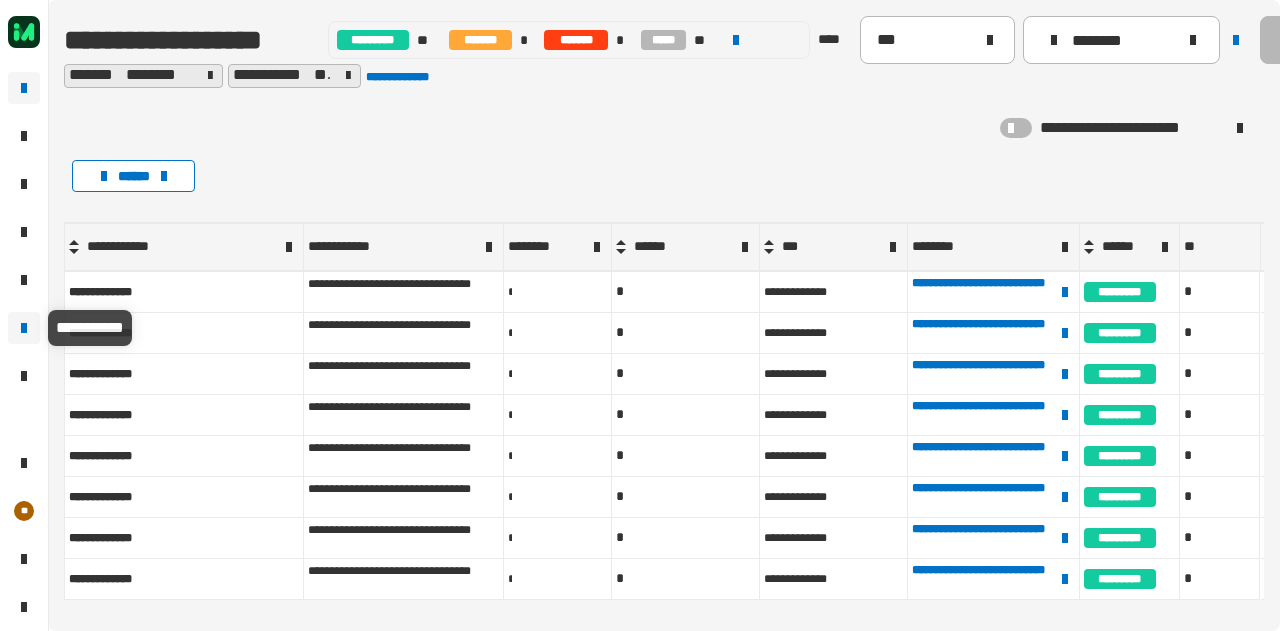 click 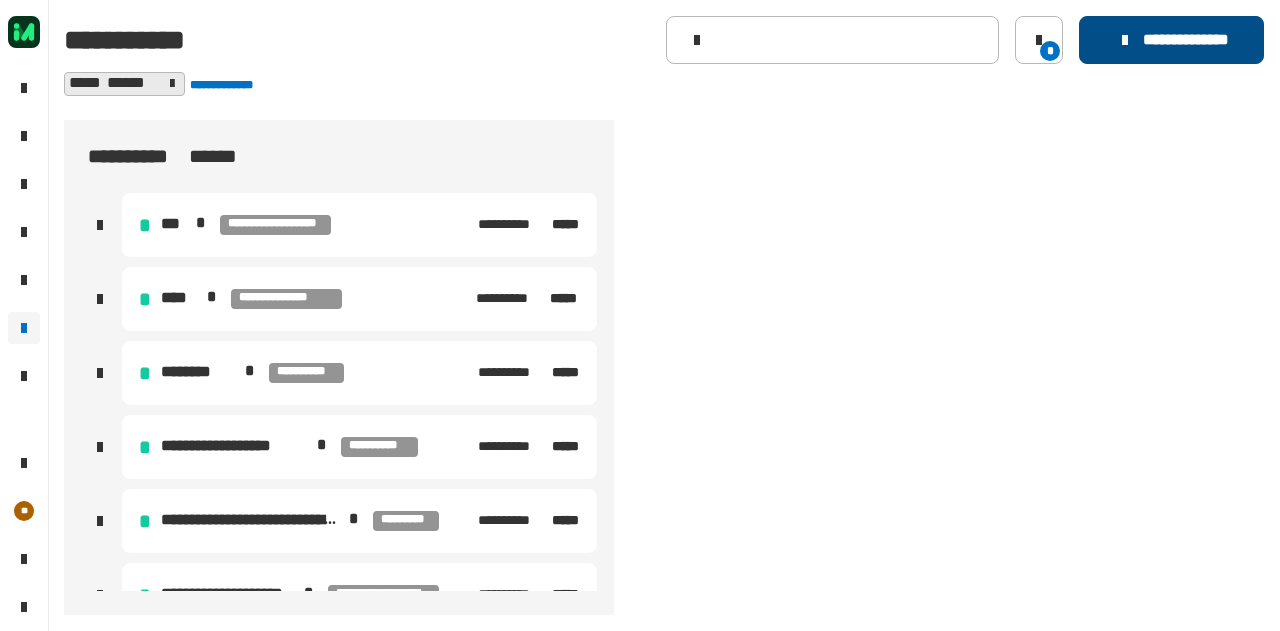 click on "**********" 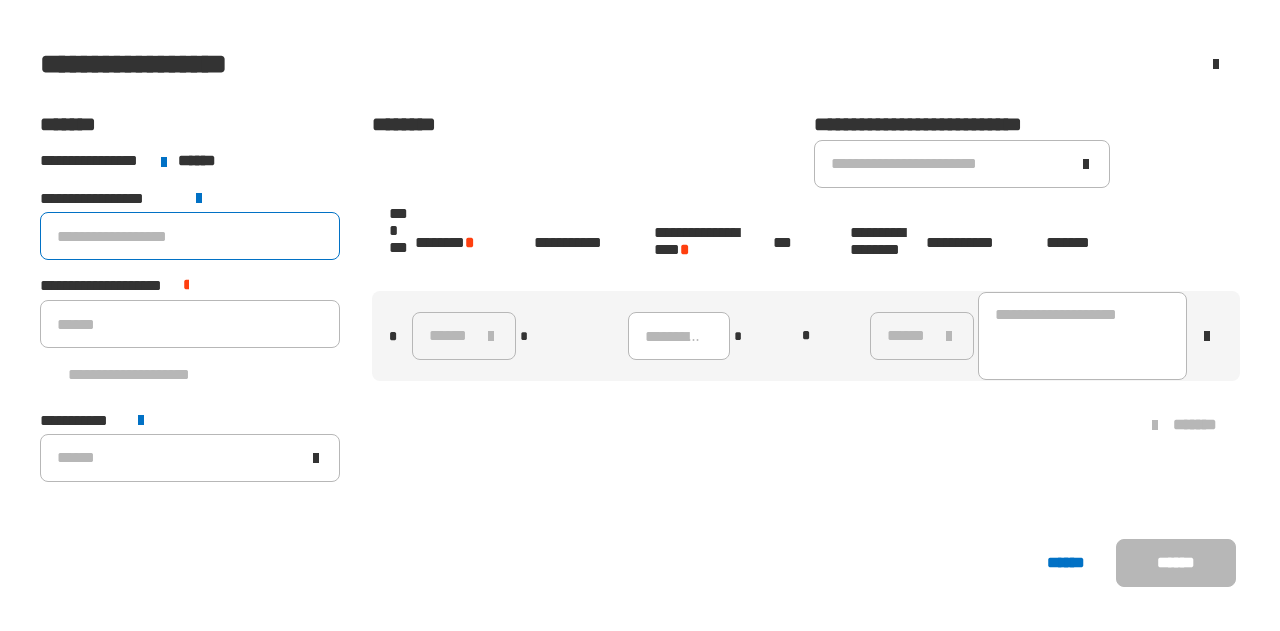 click 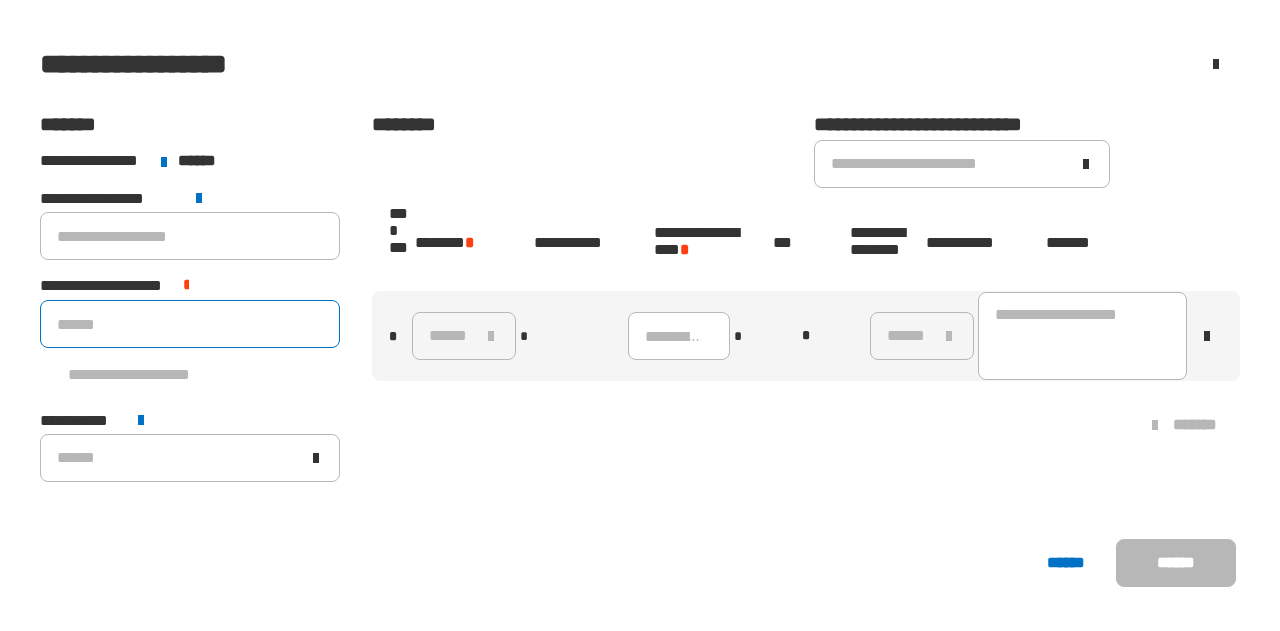click 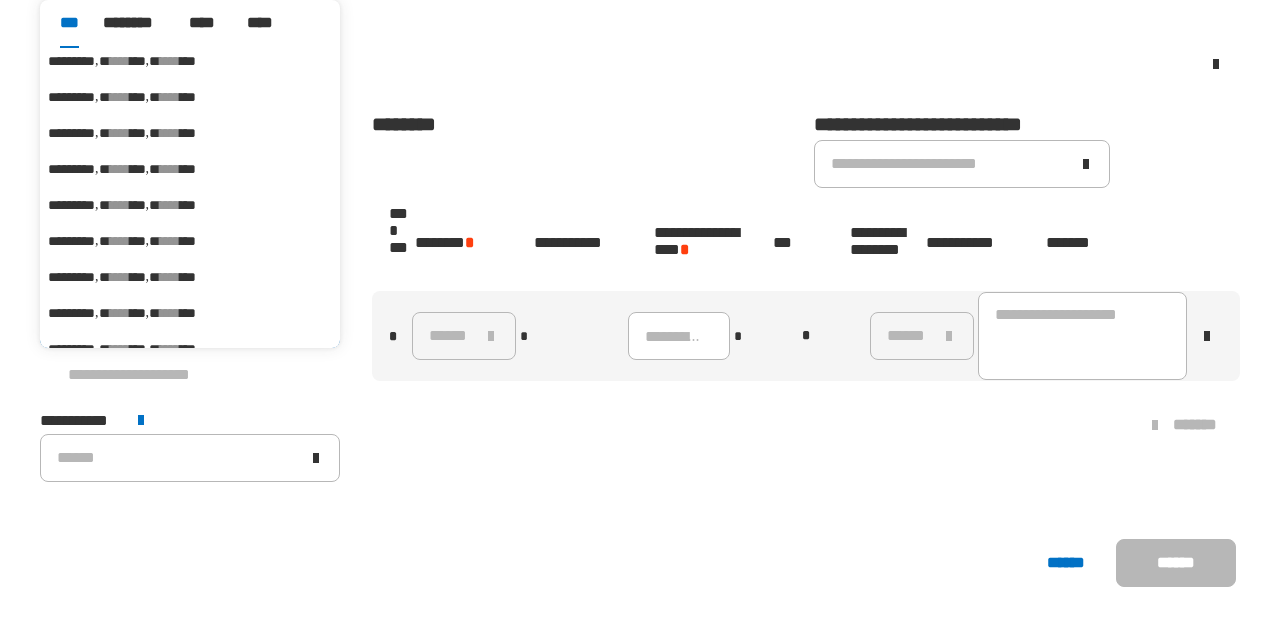 scroll, scrollTop: 0, scrollLeft: 0, axis: both 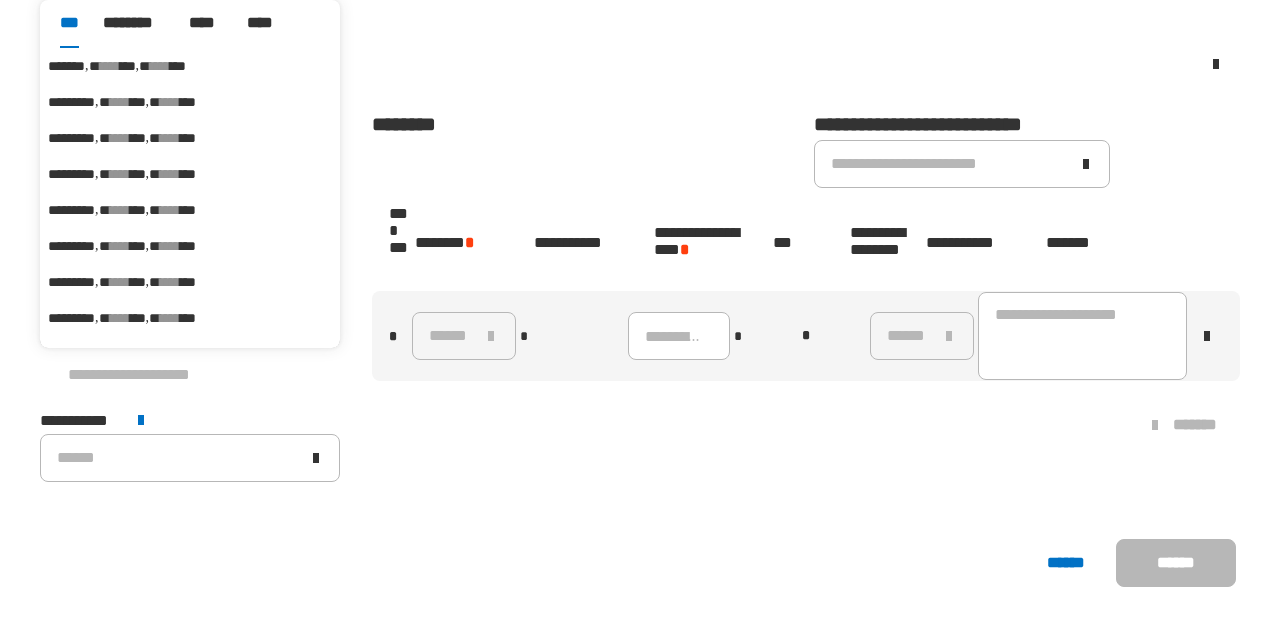 click on "**********" 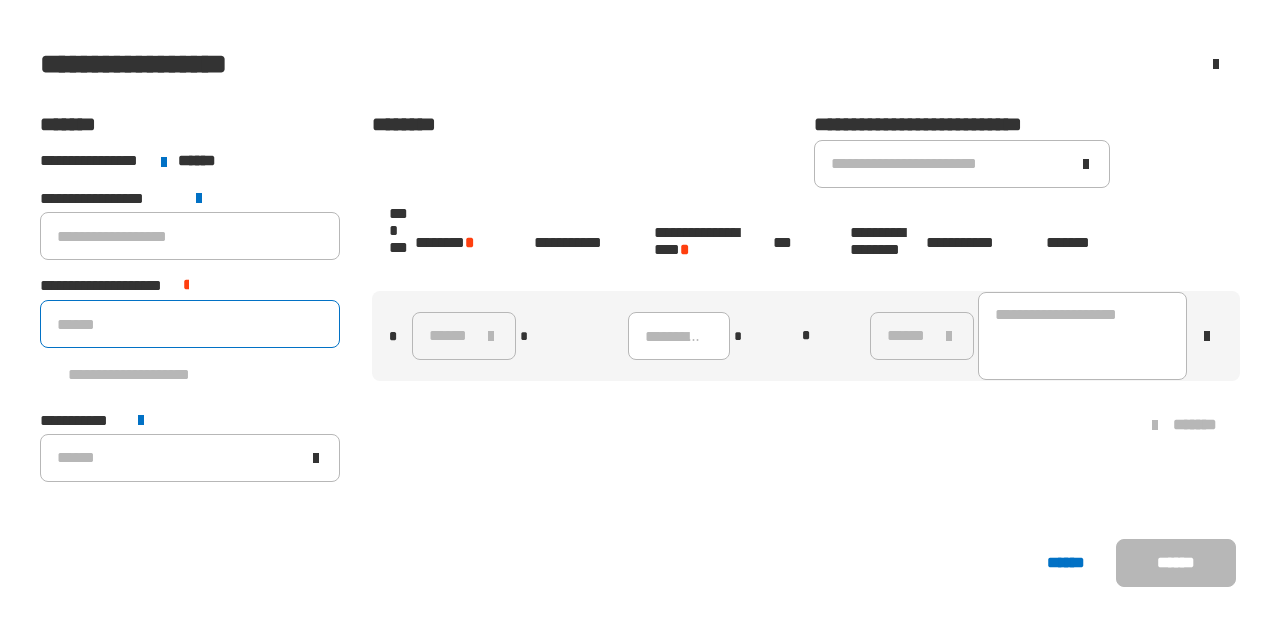 click 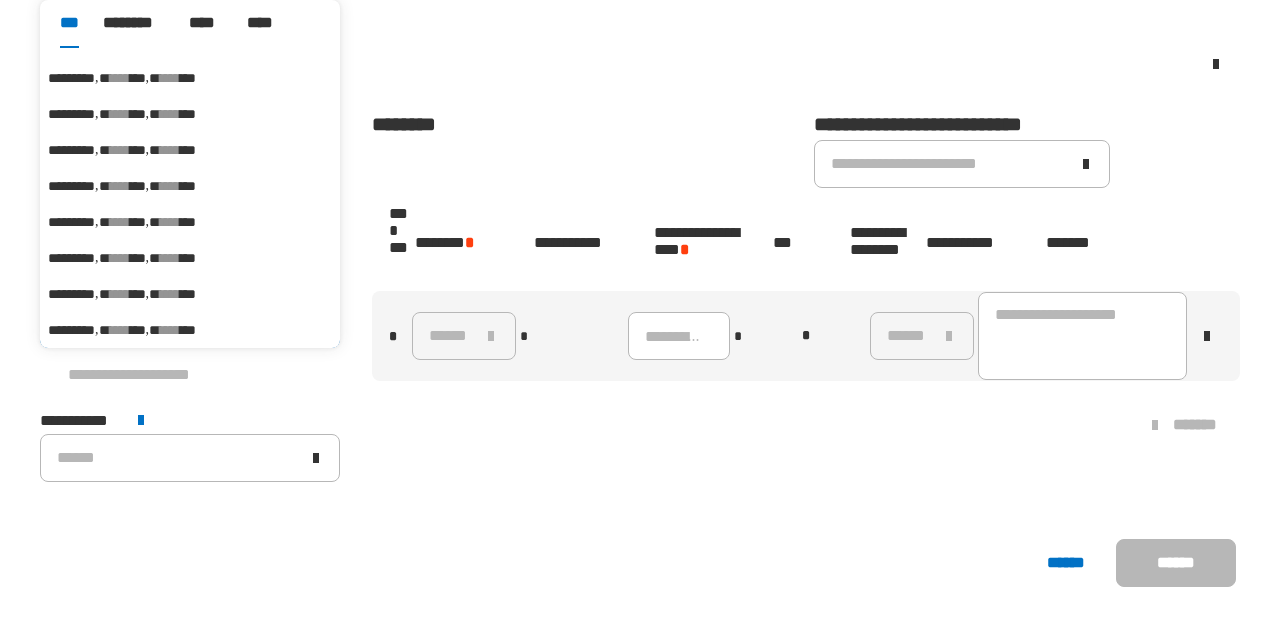 scroll, scrollTop: 328, scrollLeft: 0, axis: vertical 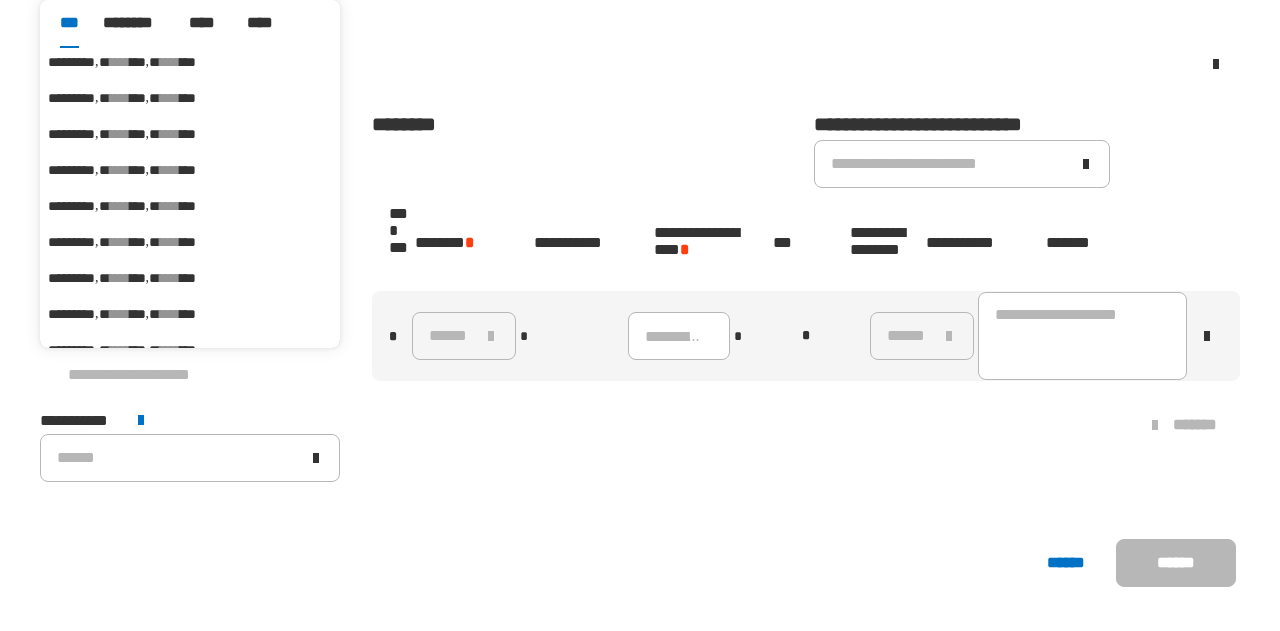 click on "****" at bounding box center [206, 23] 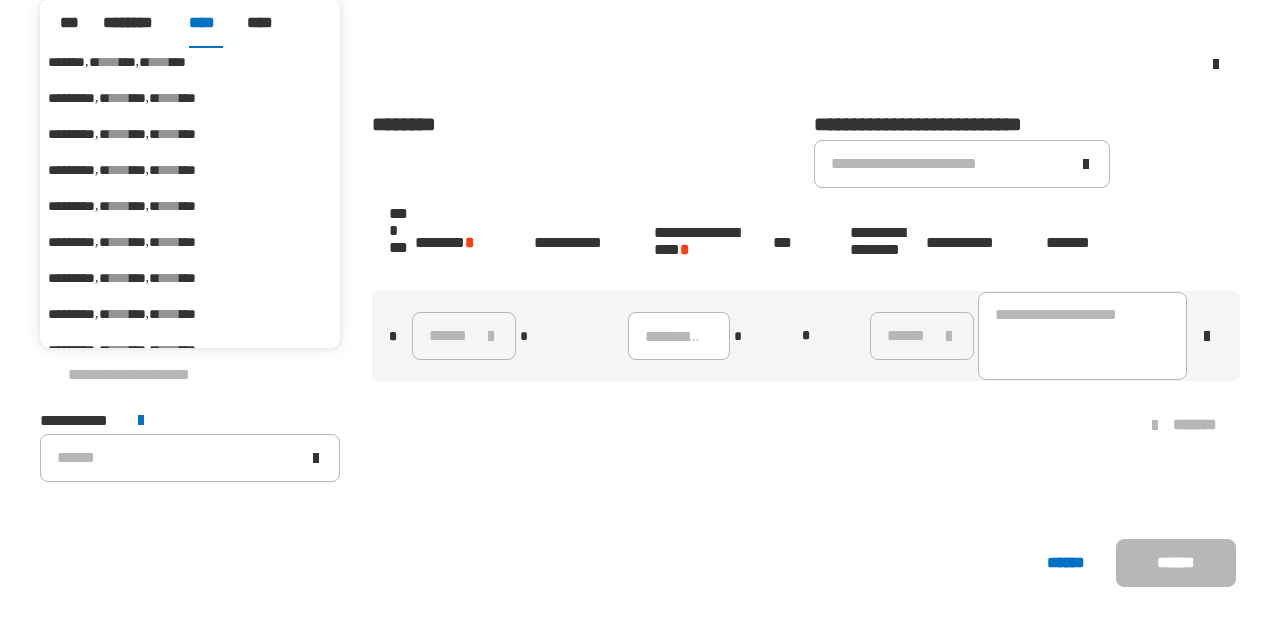 scroll, scrollTop: 0, scrollLeft: 0, axis: both 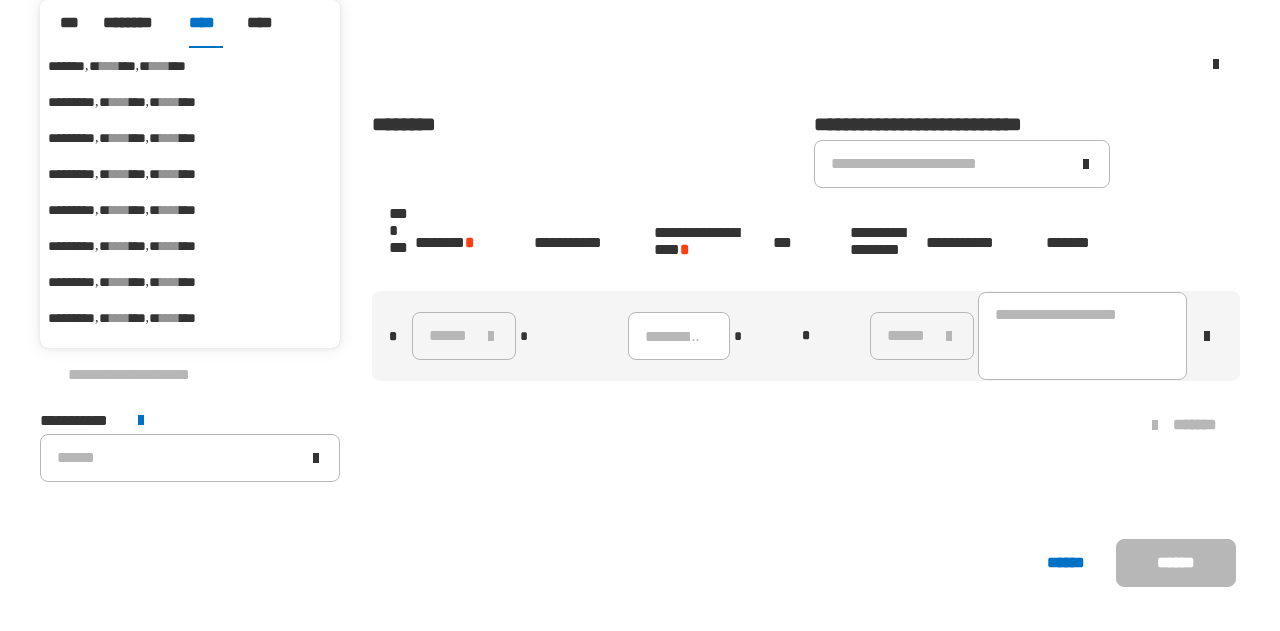 click on "***" at bounding box center [128, 66] 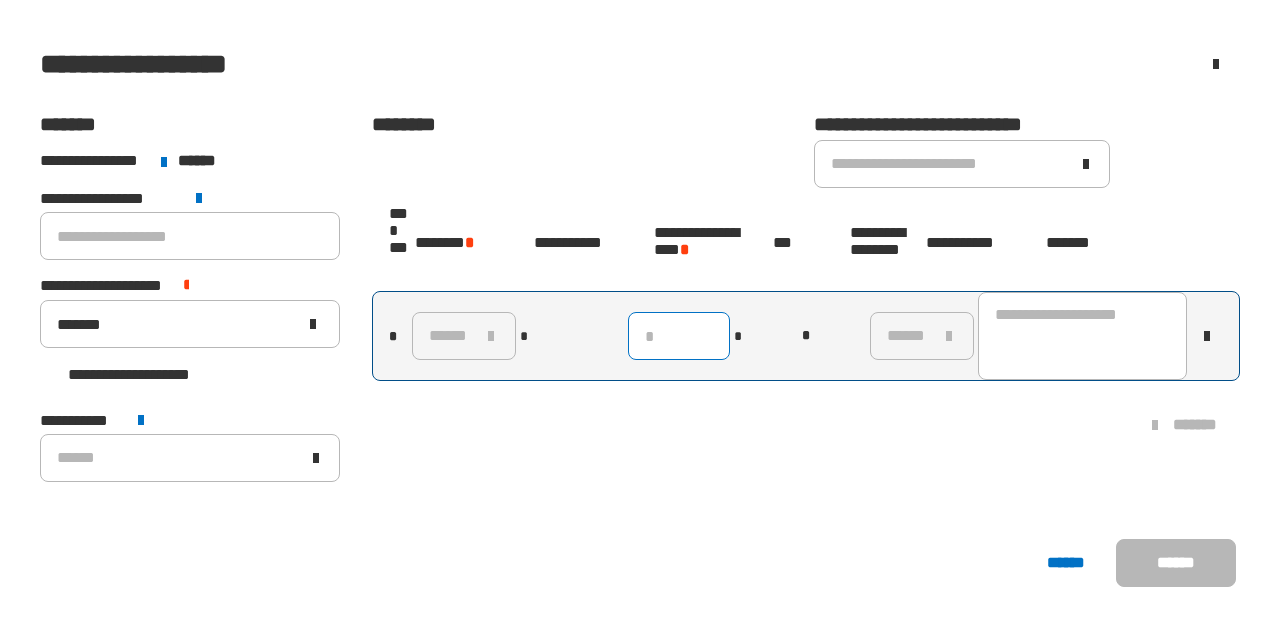 click at bounding box center [673, 336] 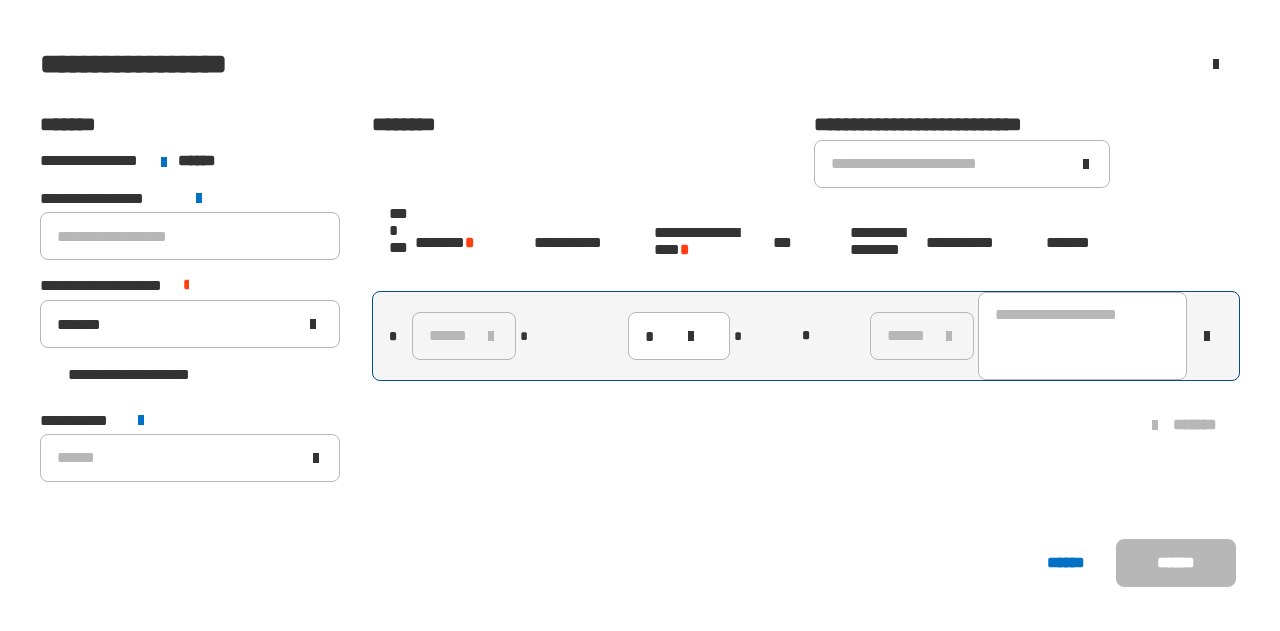 click on "******" at bounding box center (464, 336) 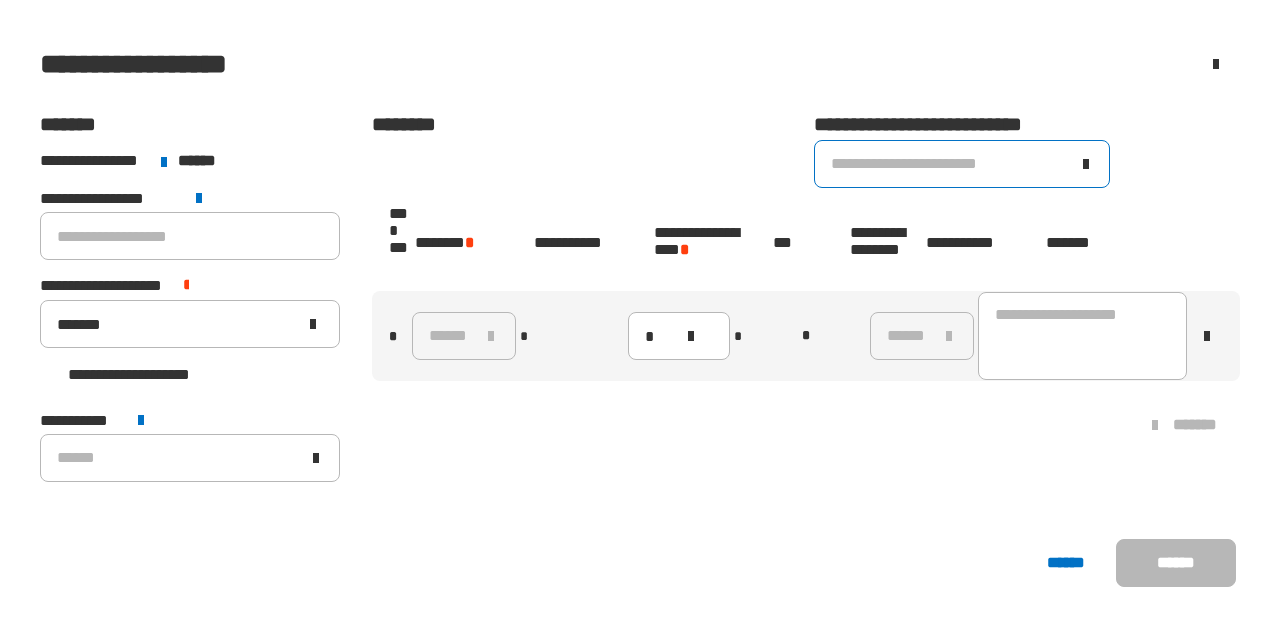 click on "**********" 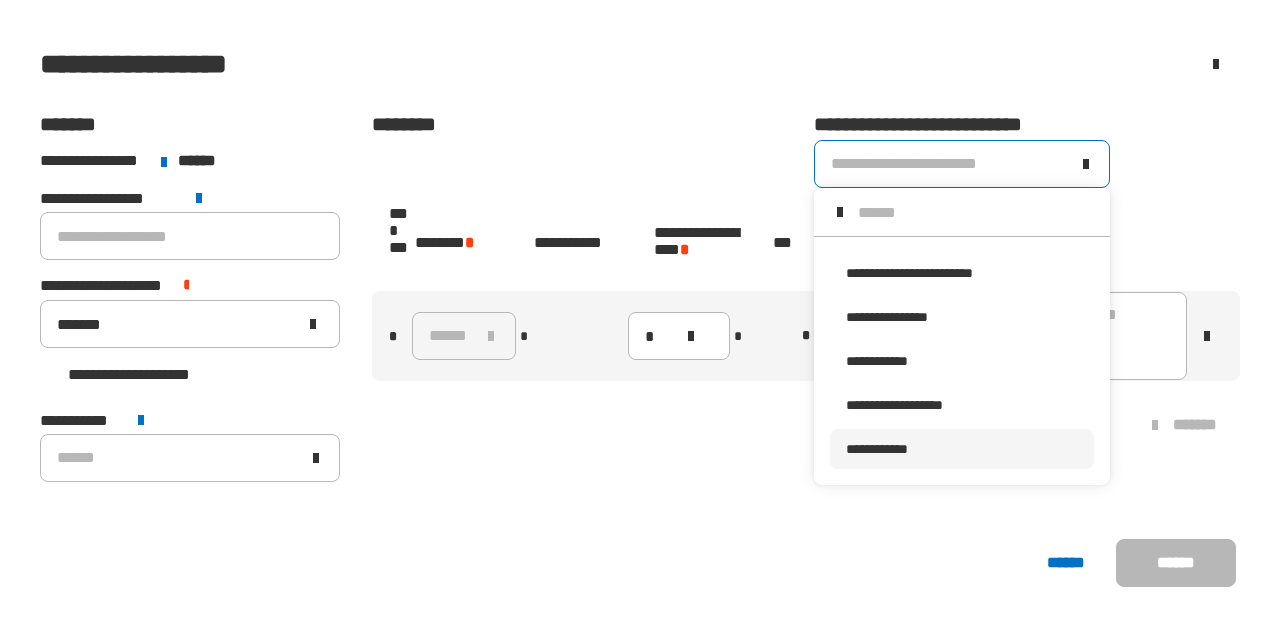 click on "**********" at bounding box center [962, 449] 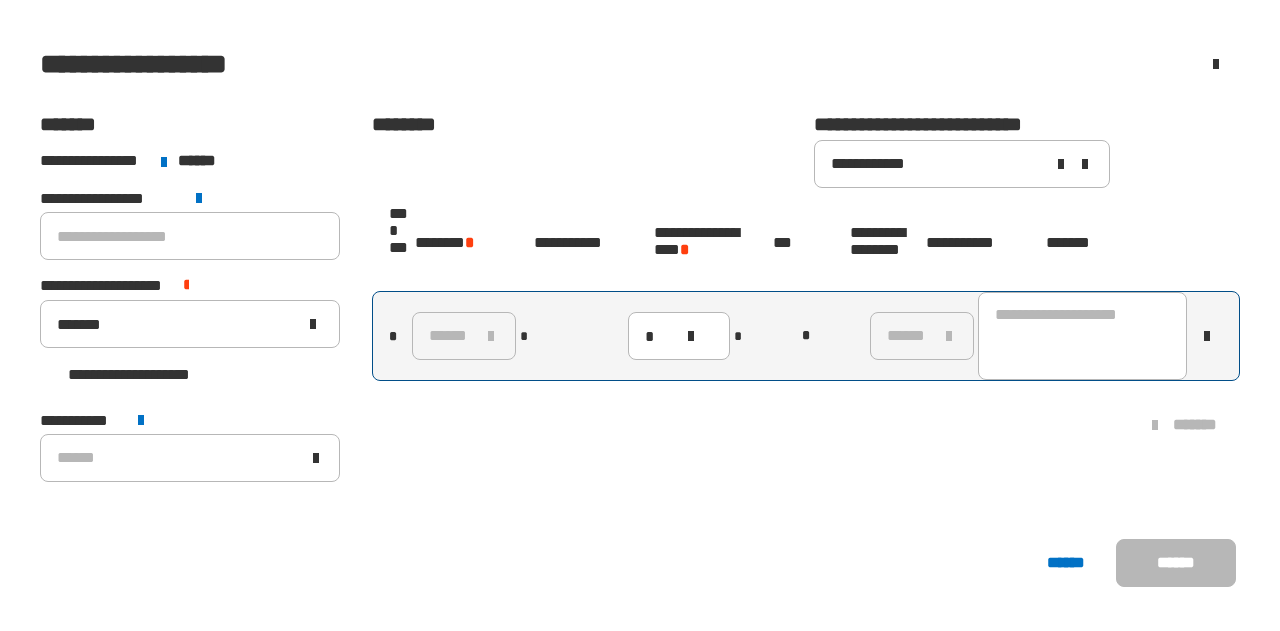 click on "*" at bounding box center (571, 336) 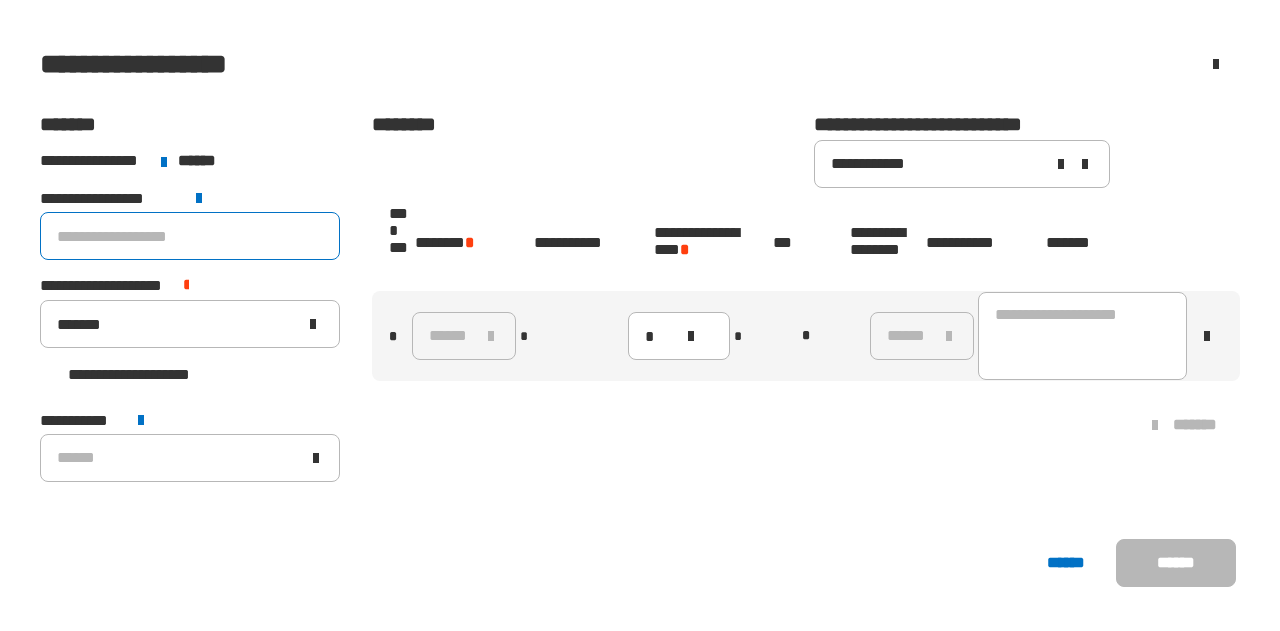 click 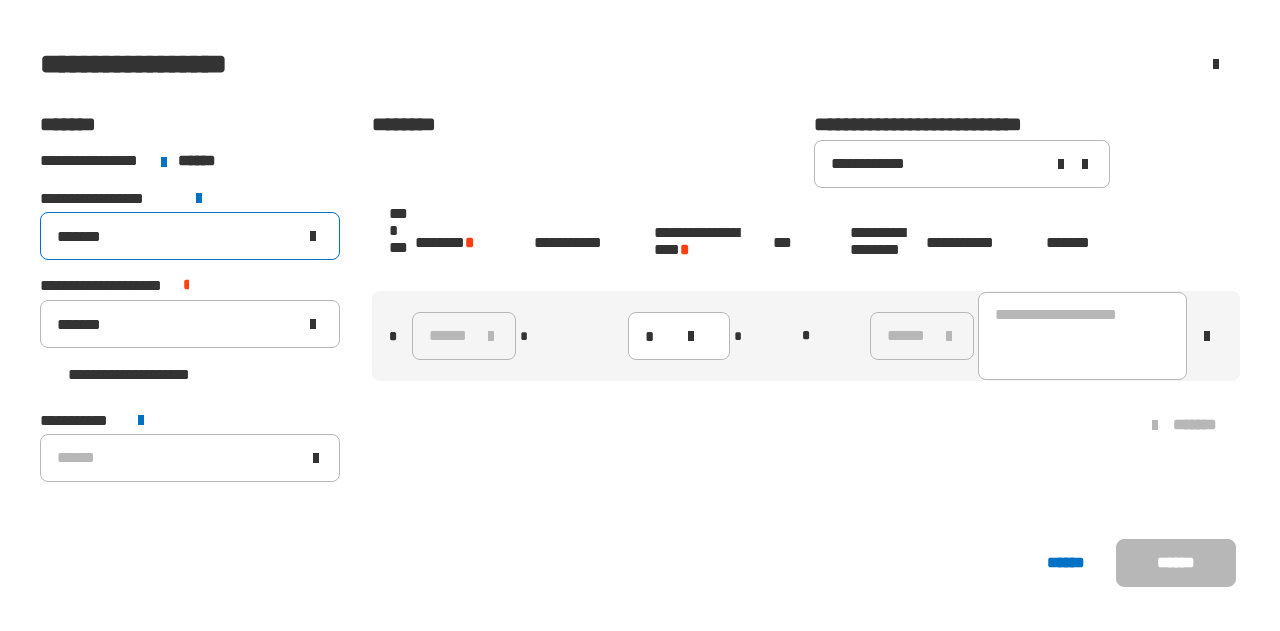 type on "********" 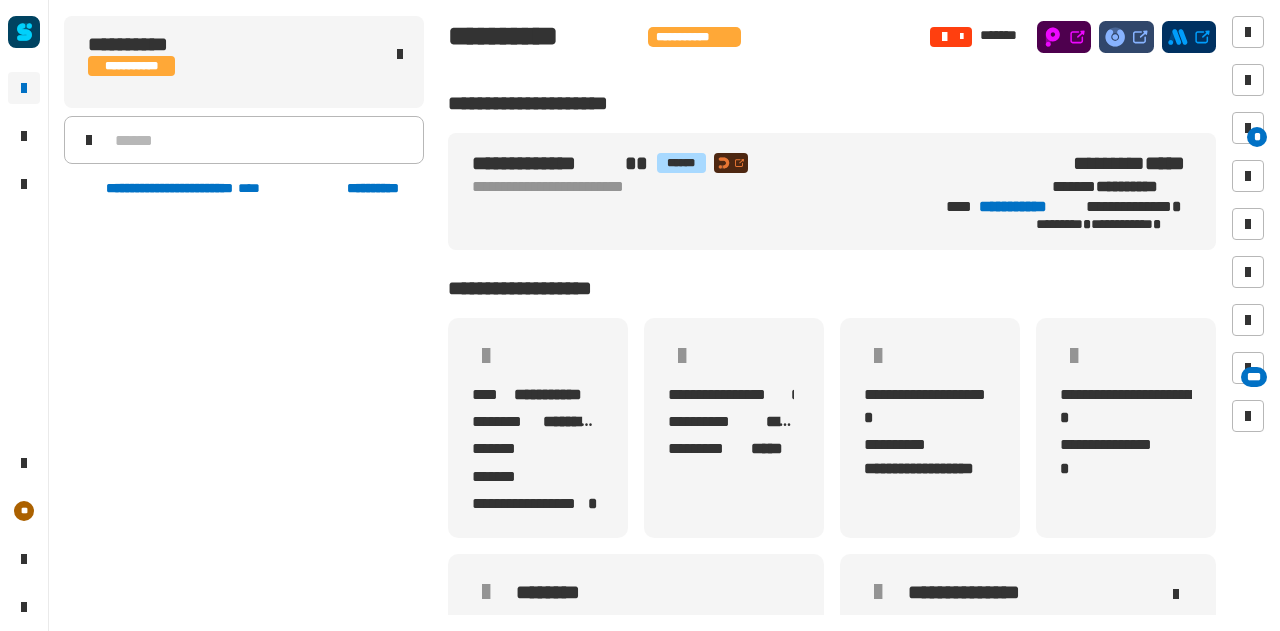 scroll, scrollTop: 0, scrollLeft: 0, axis: both 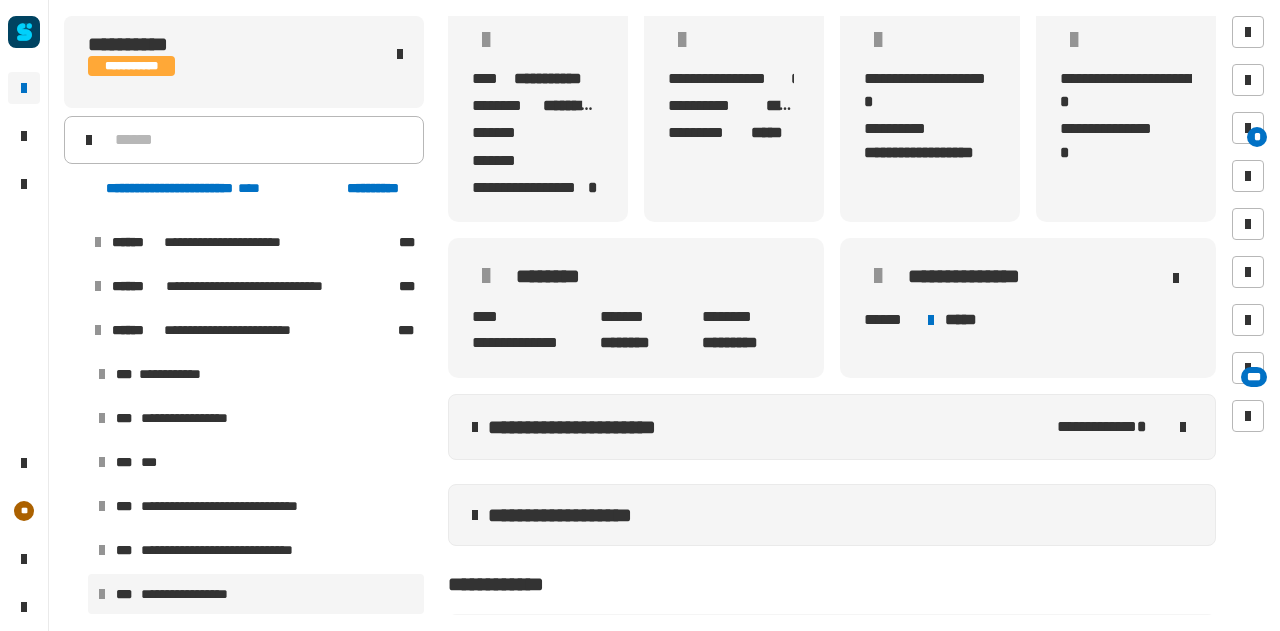 click on "**********" at bounding box center (193, 594) 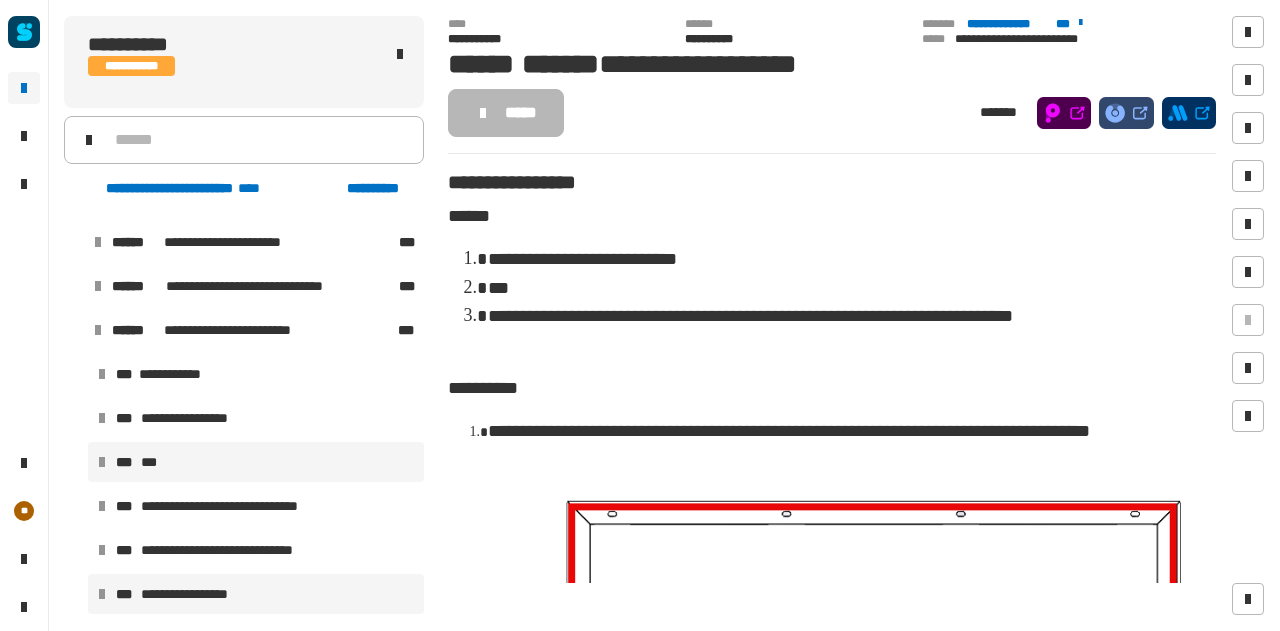 click on "*** ***" at bounding box center (256, 462) 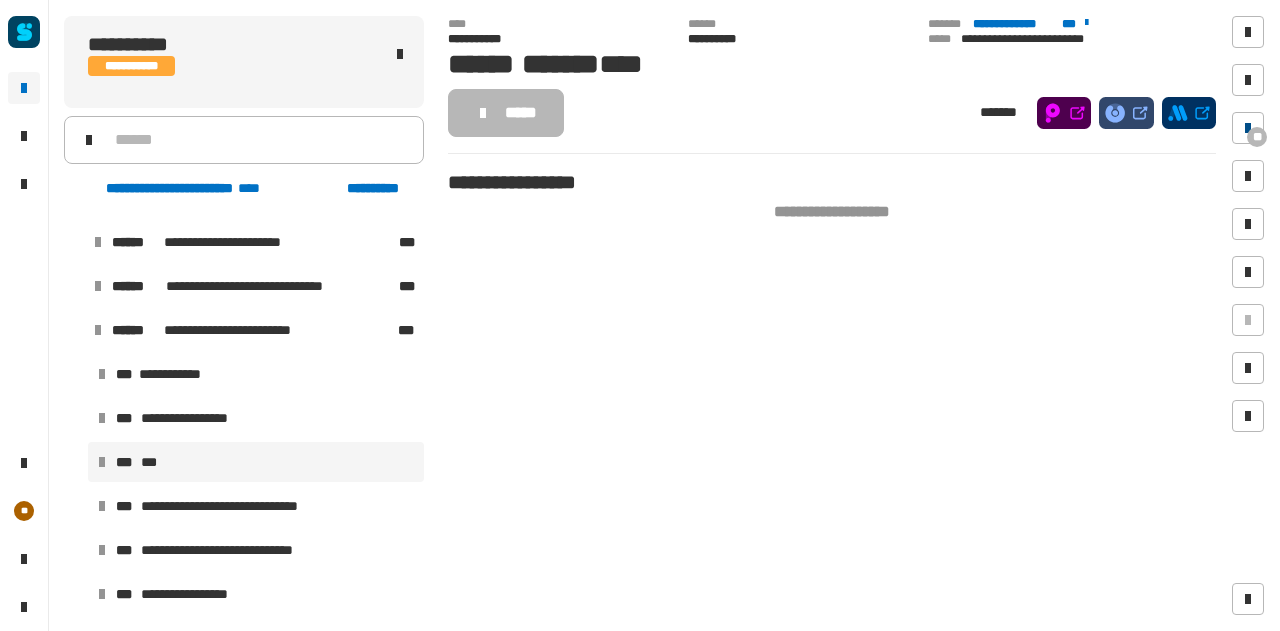 click at bounding box center (1248, 128) 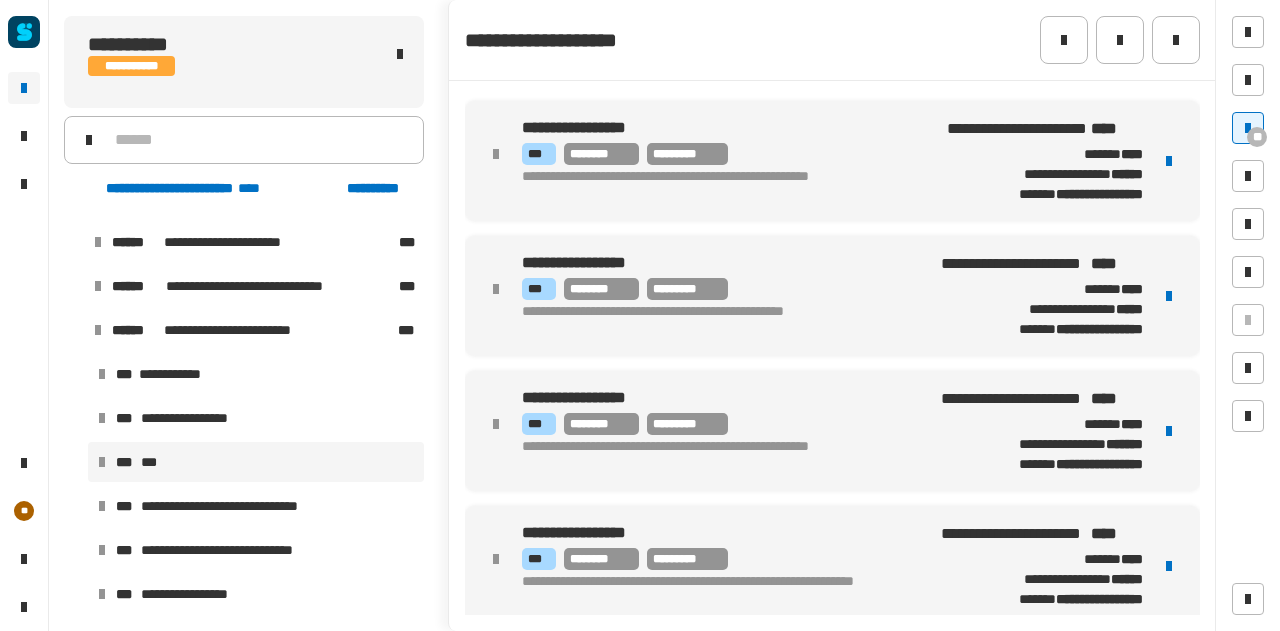 scroll, scrollTop: 652, scrollLeft: 0, axis: vertical 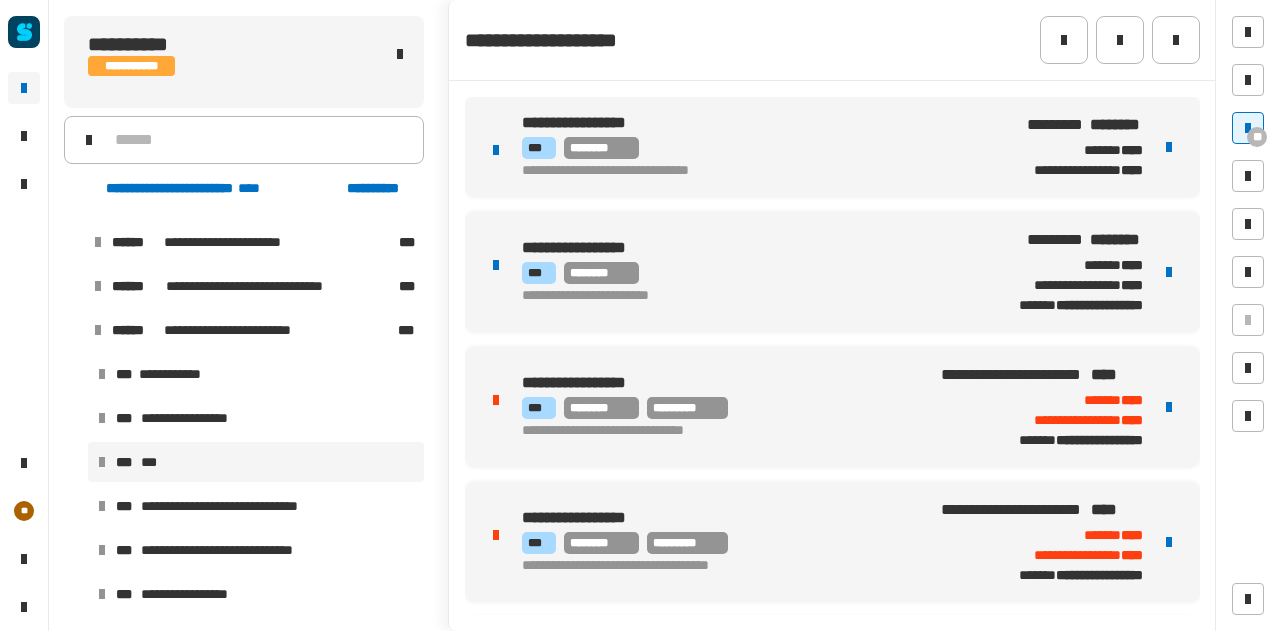 click at bounding box center [1169, 272] 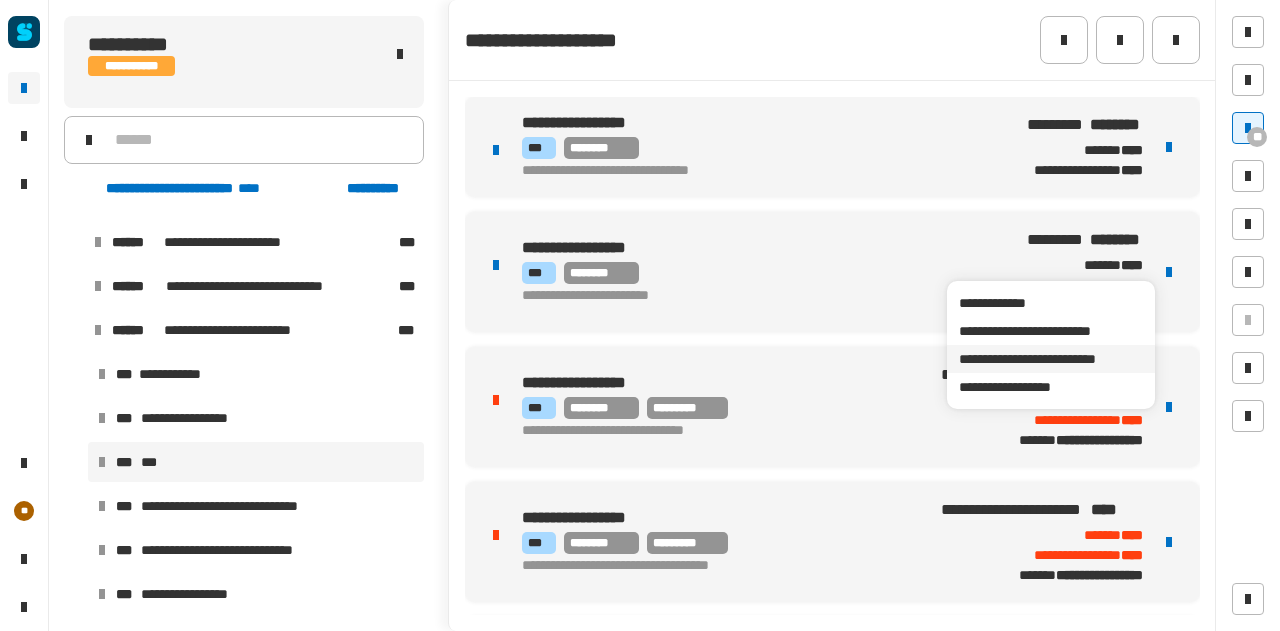 click on "**********" at bounding box center (1050, 359) 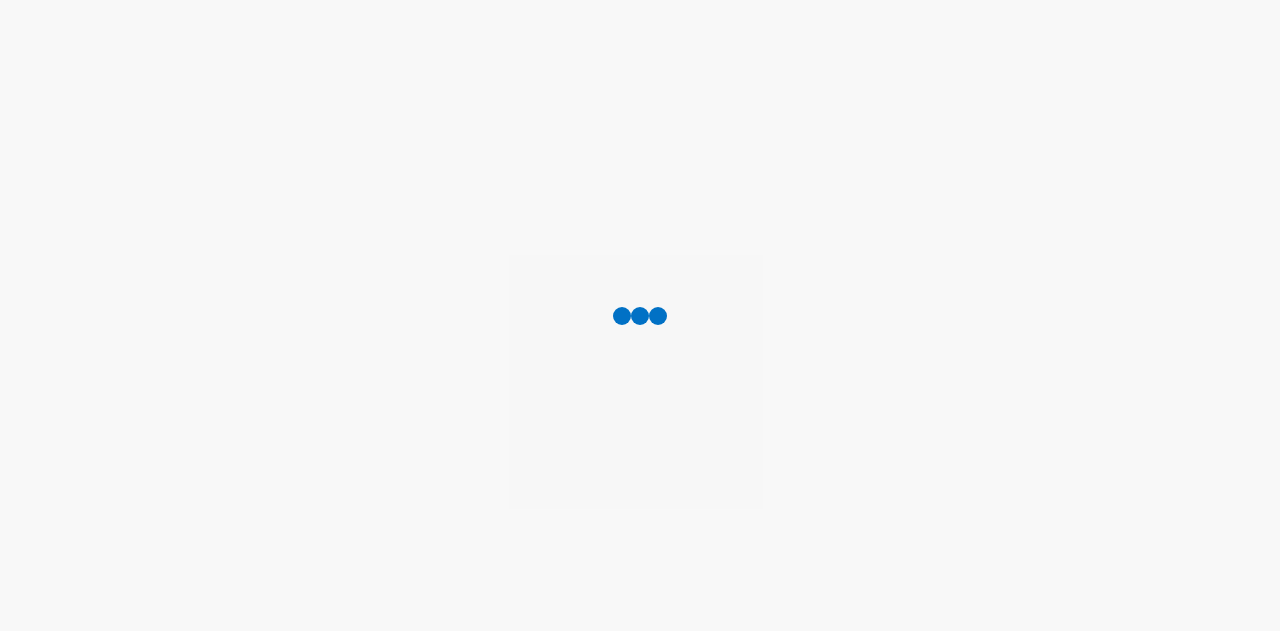 scroll, scrollTop: 0, scrollLeft: 0, axis: both 